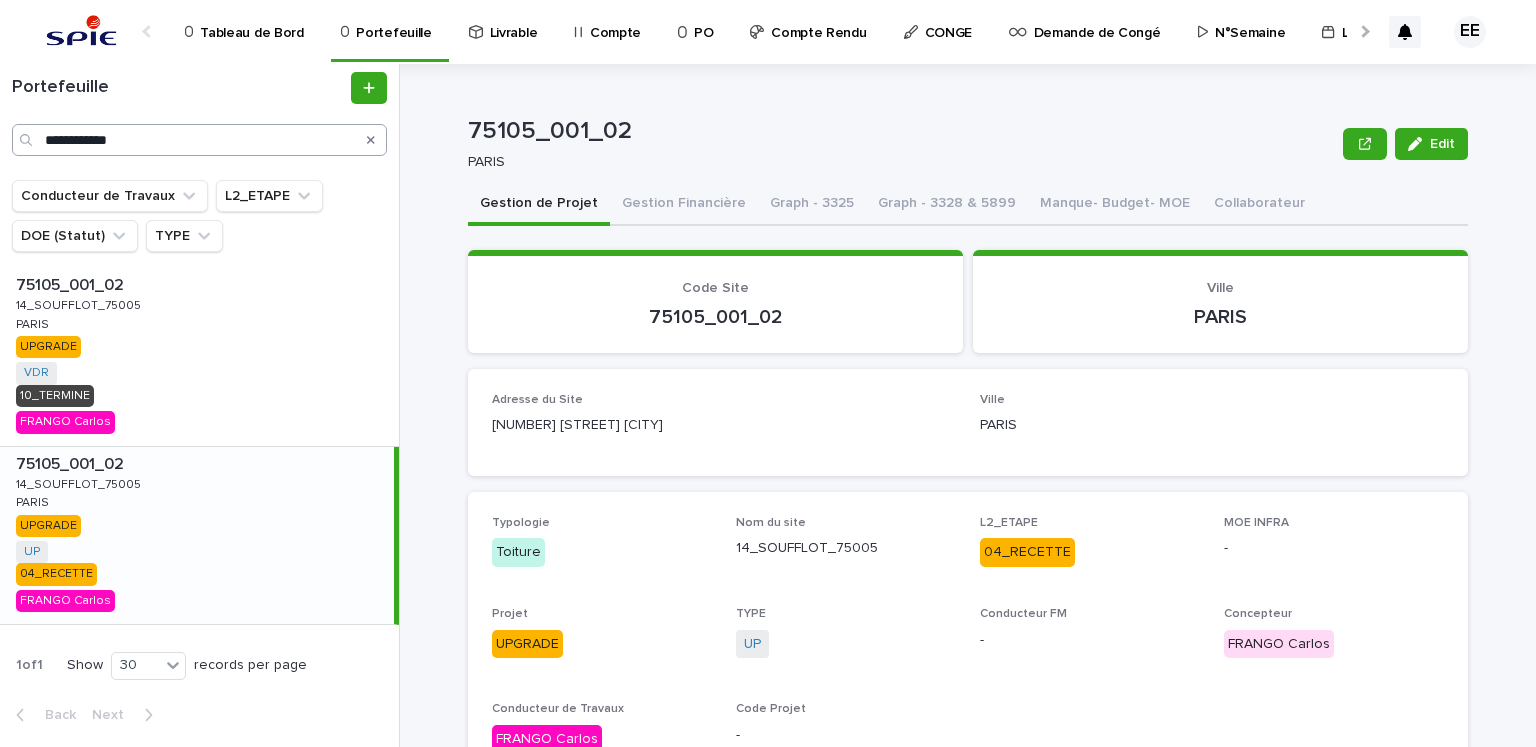 scroll, scrollTop: 0, scrollLeft: 0, axis: both 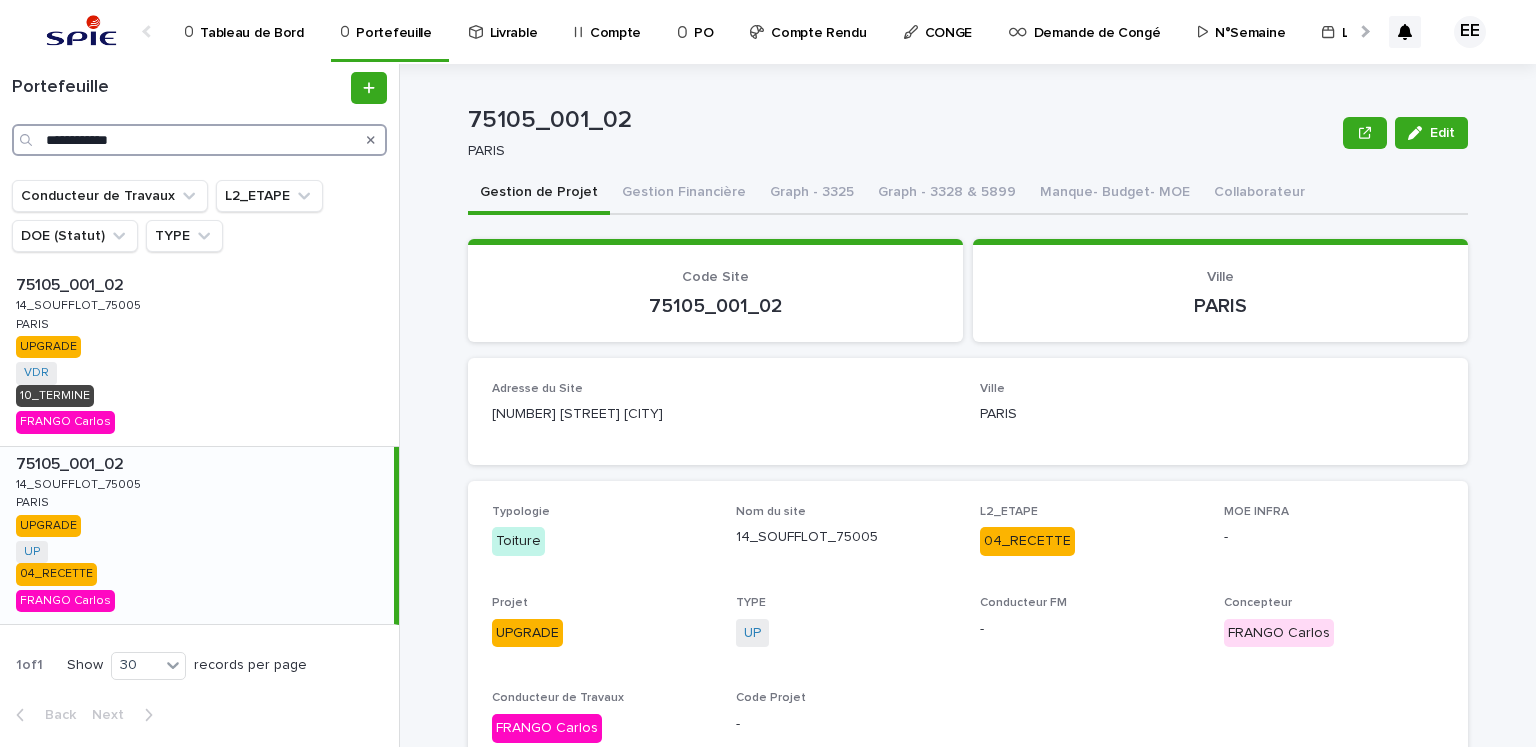 drag, startPoint x: 220, startPoint y: 137, endPoint x: 21, endPoint y: 126, distance: 199.30379 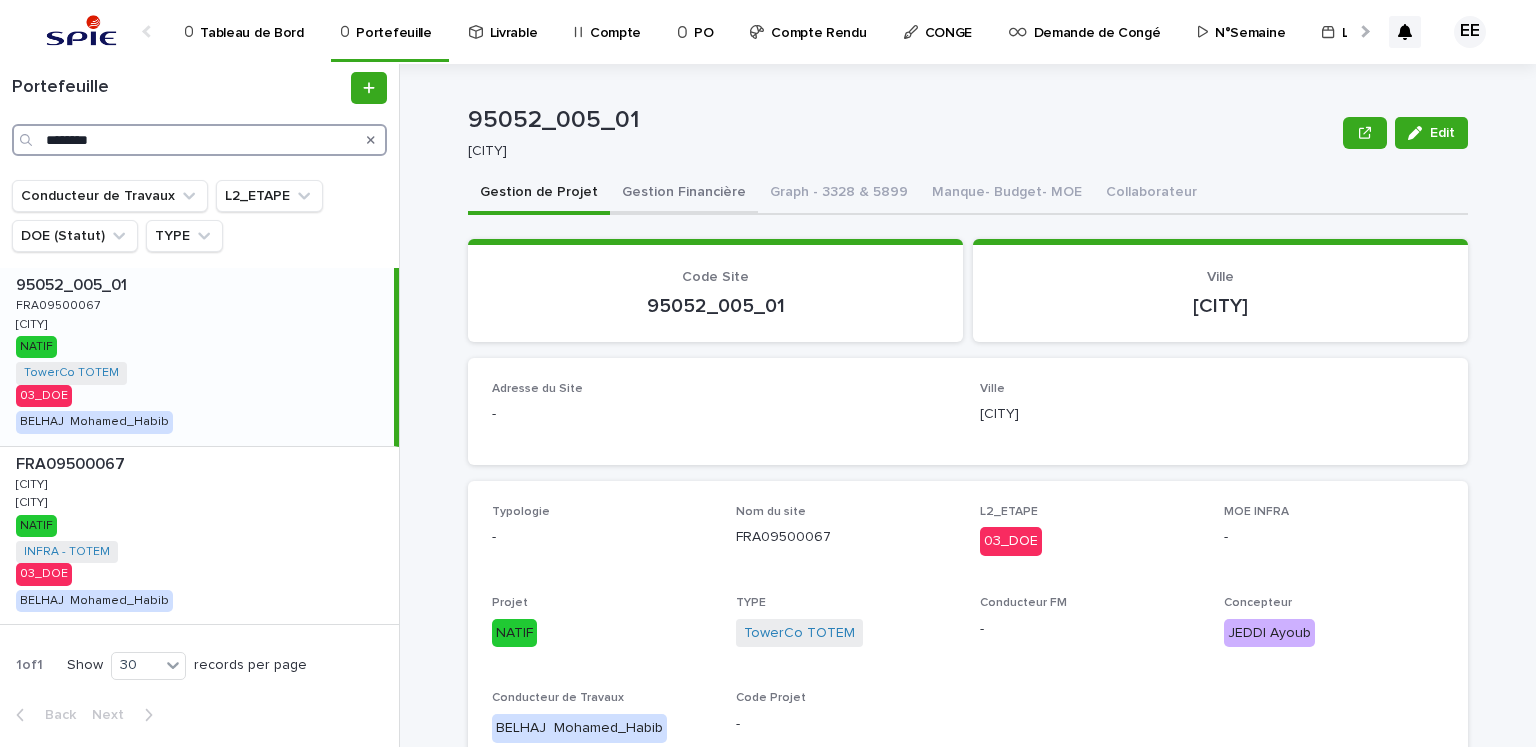 type on "********" 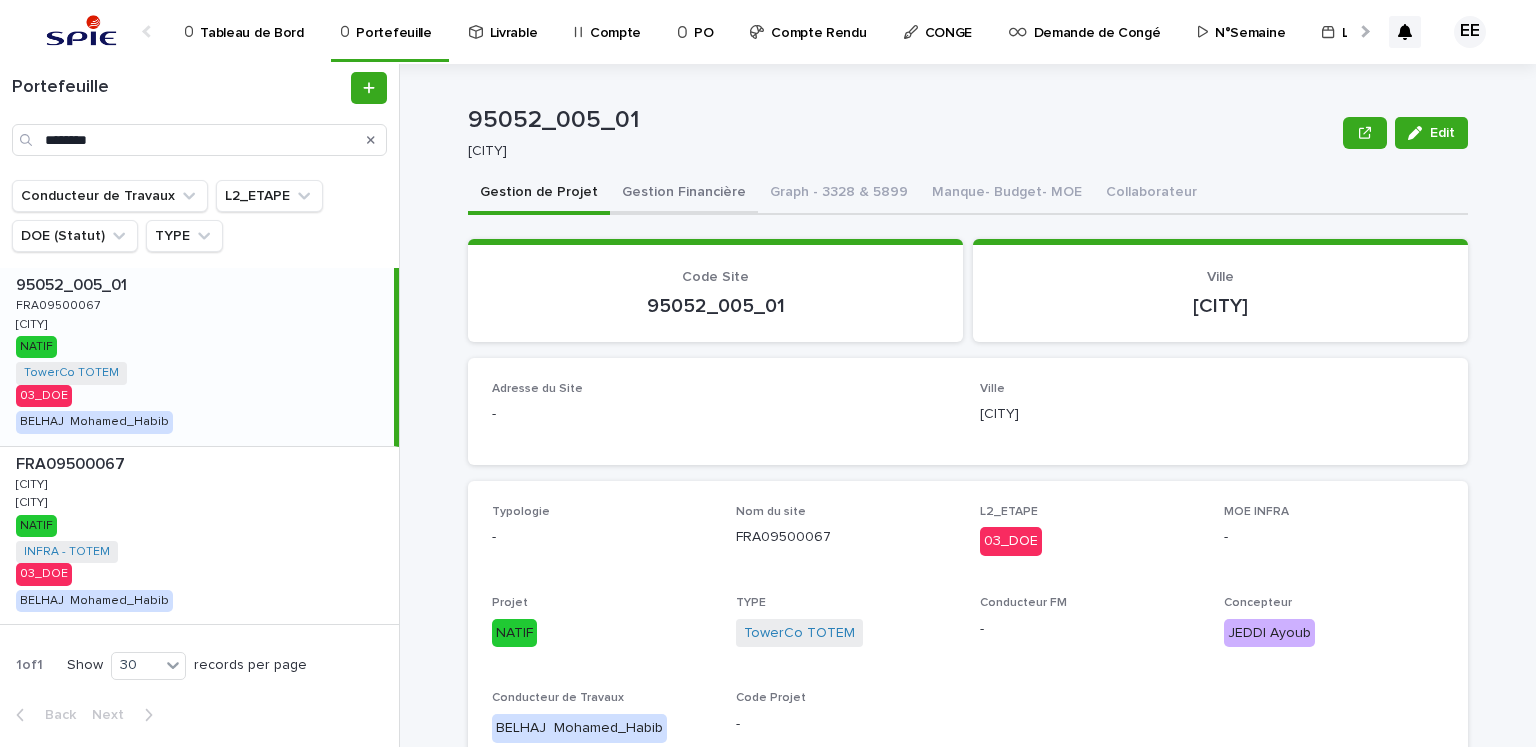 click on "Gestion Financière" at bounding box center (684, 194) 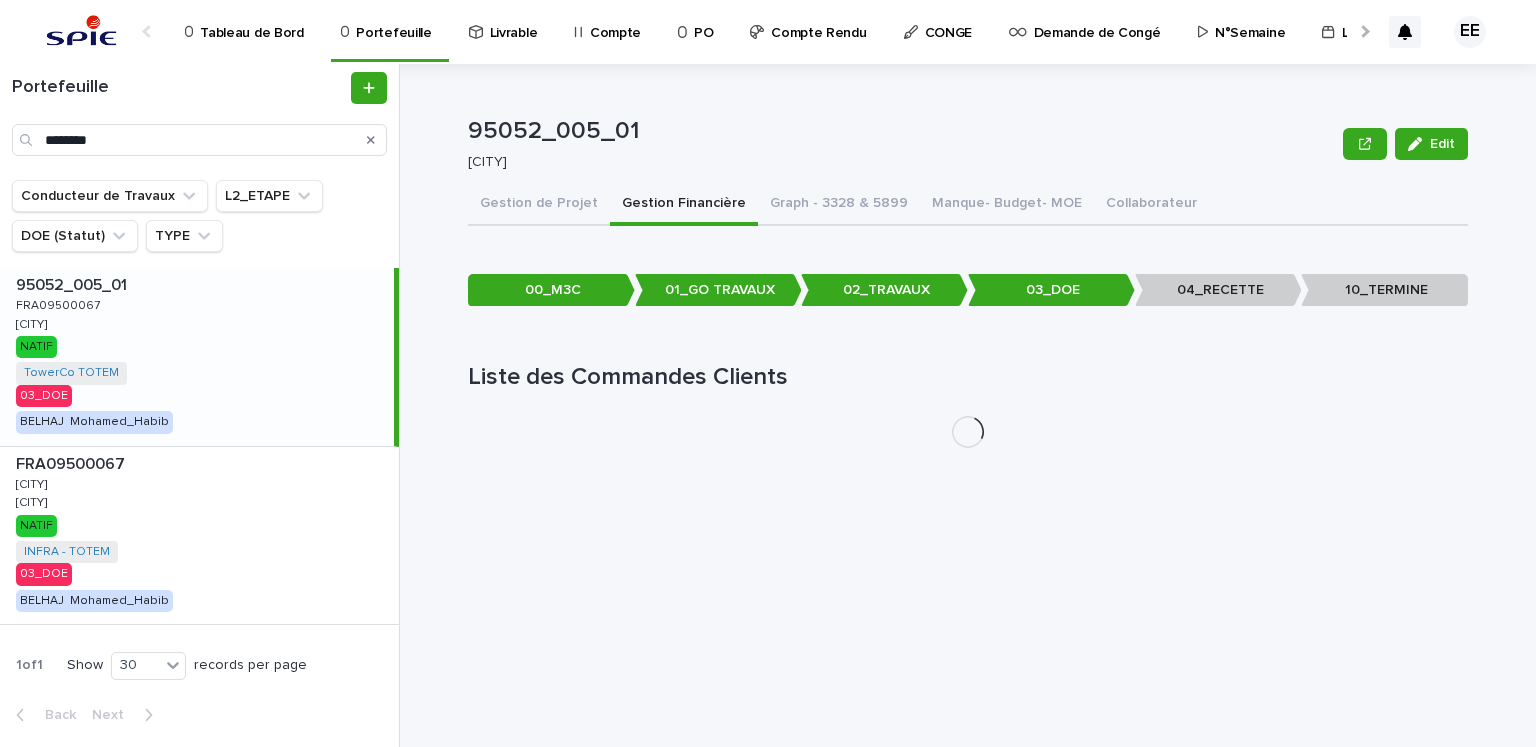 scroll, scrollTop: 0, scrollLeft: 0, axis: both 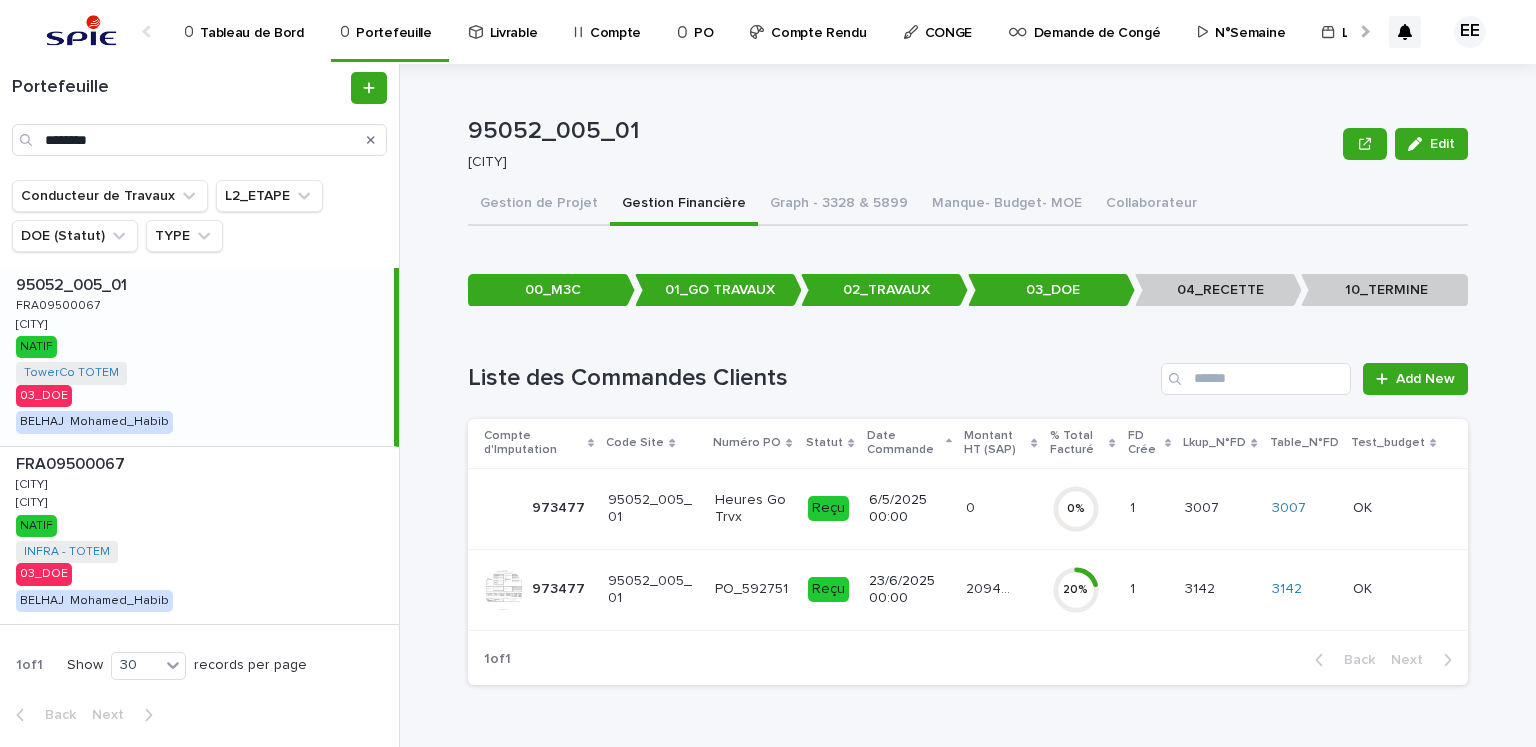 click on "20941.74" at bounding box center [990, 587] 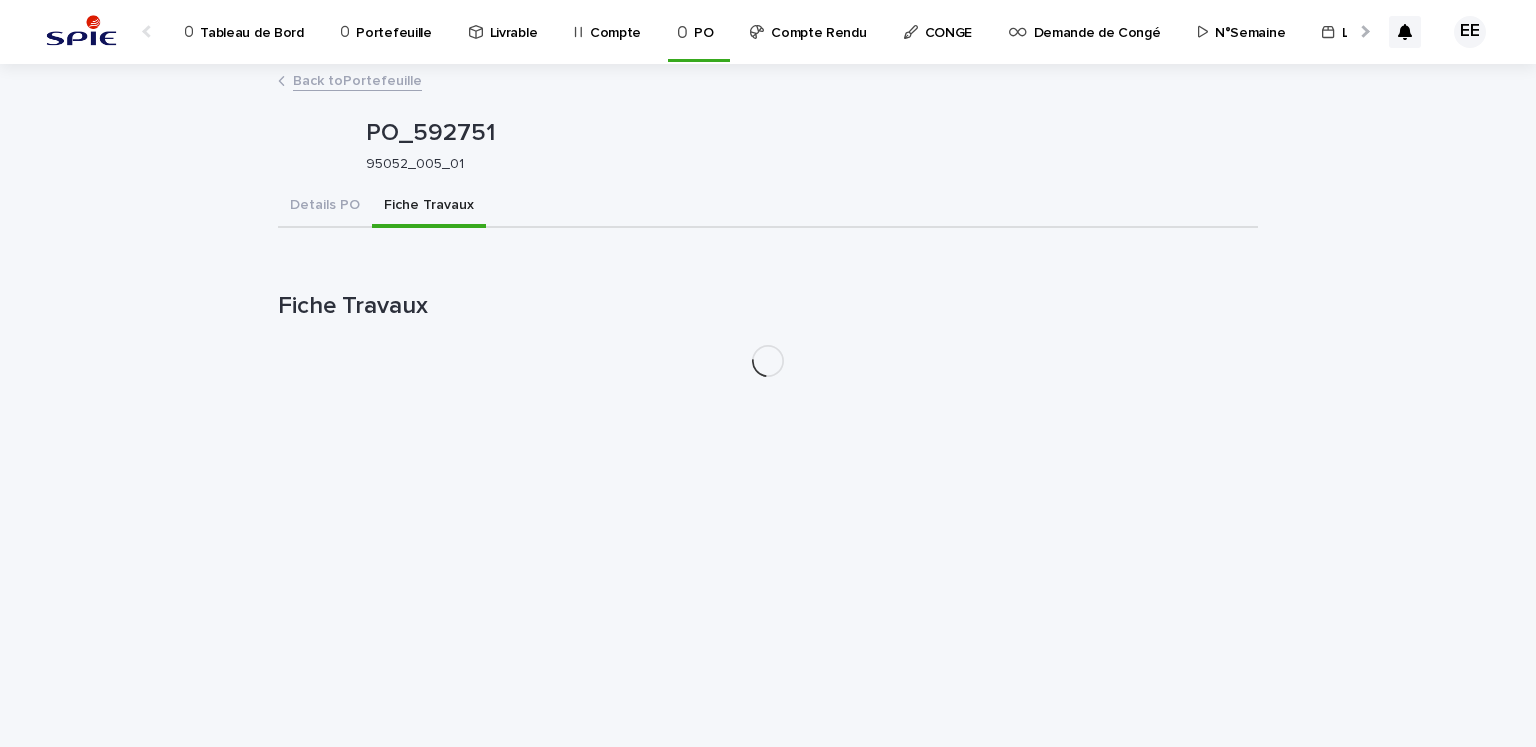 click on "Fiche Travaux" at bounding box center (429, 207) 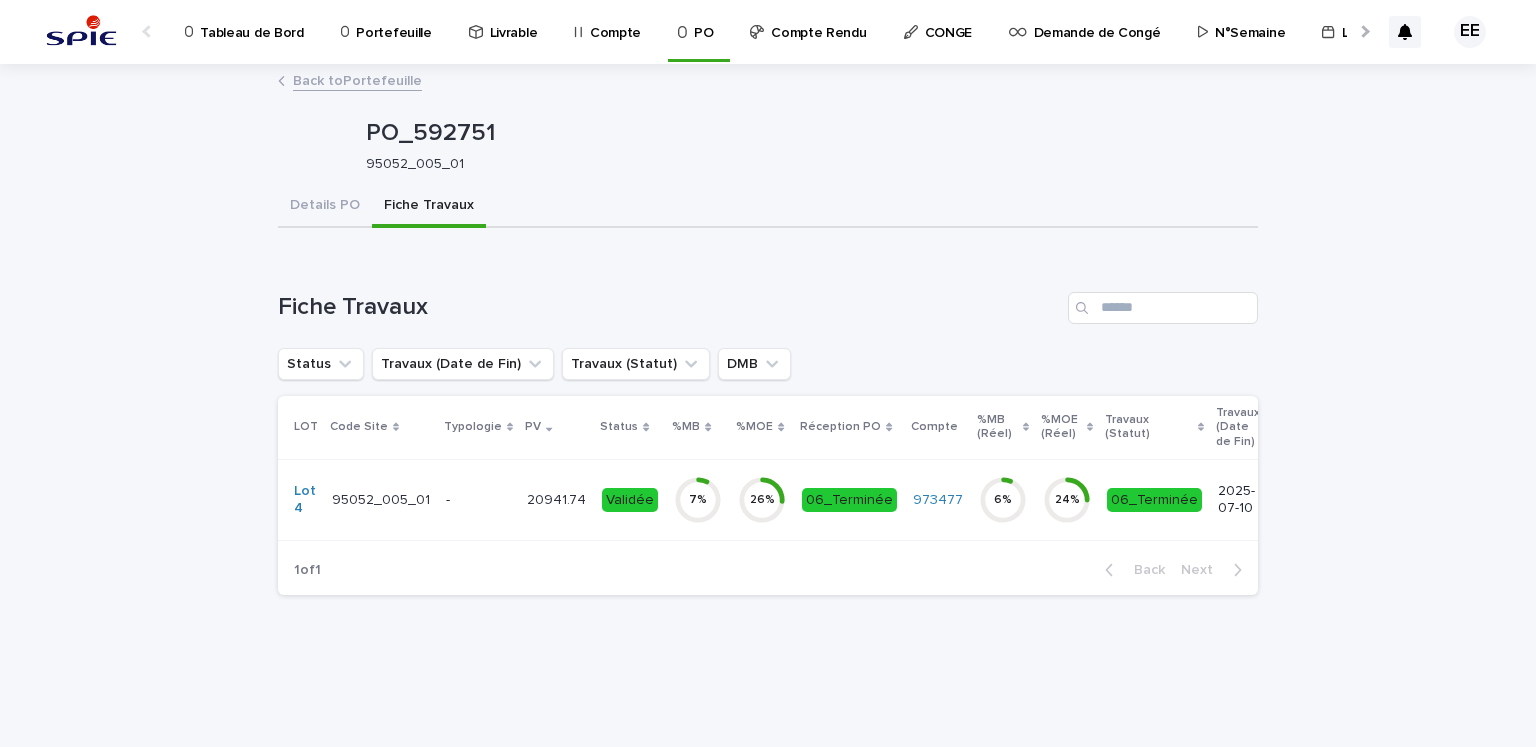 click on "-" at bounding box center (478, 498) 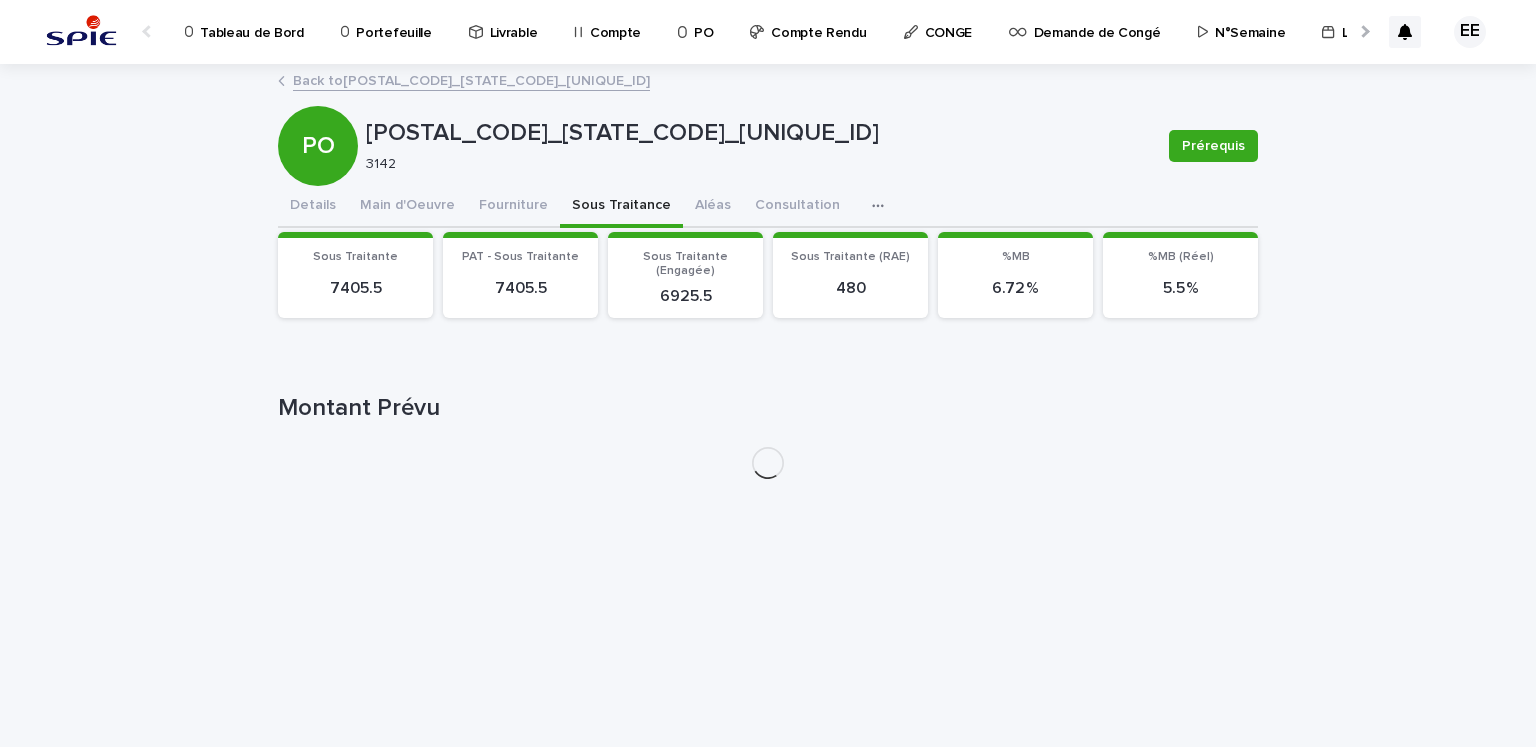 click on "Sous Traitance" at bounding box center (621, 207) 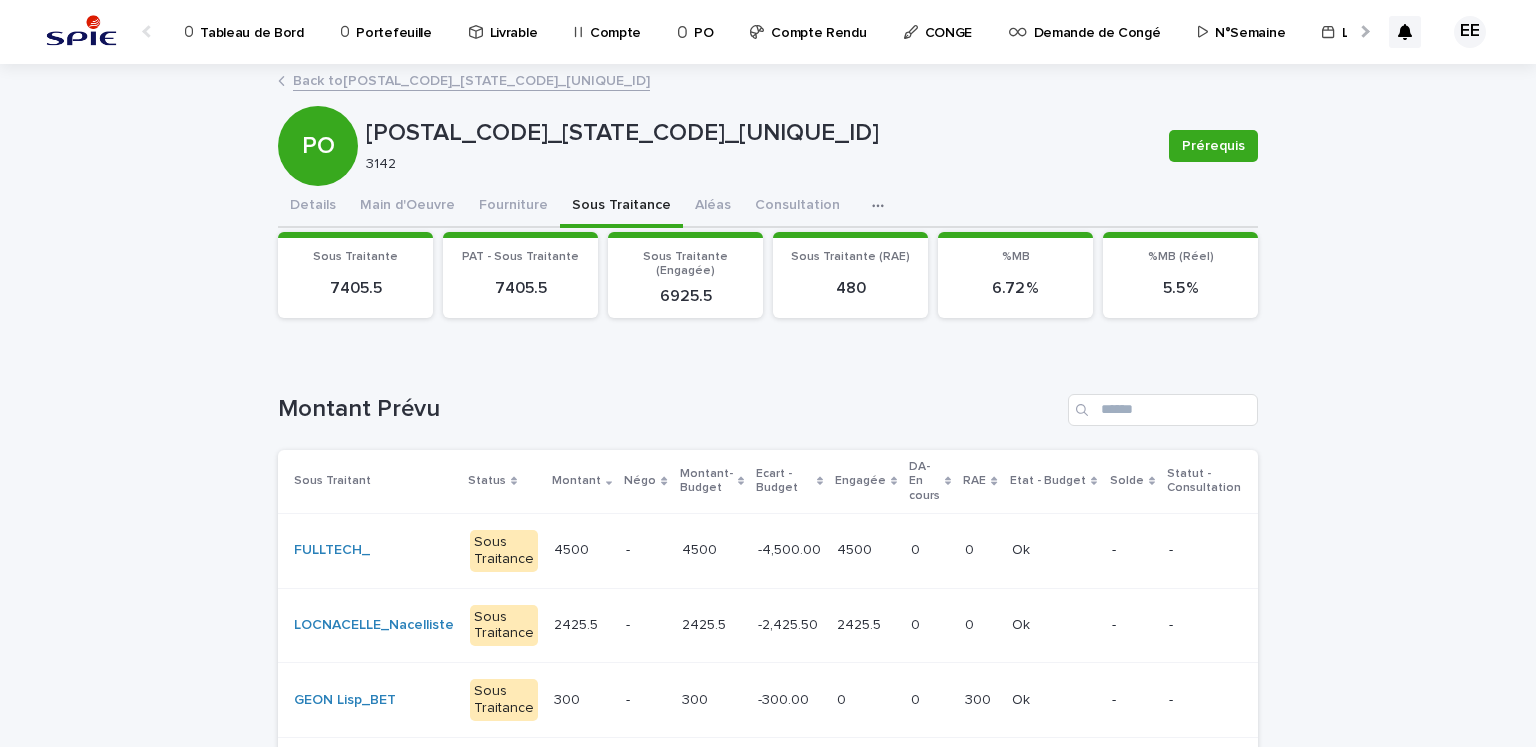 click on "CONGE" at bounding box center [948, 21] 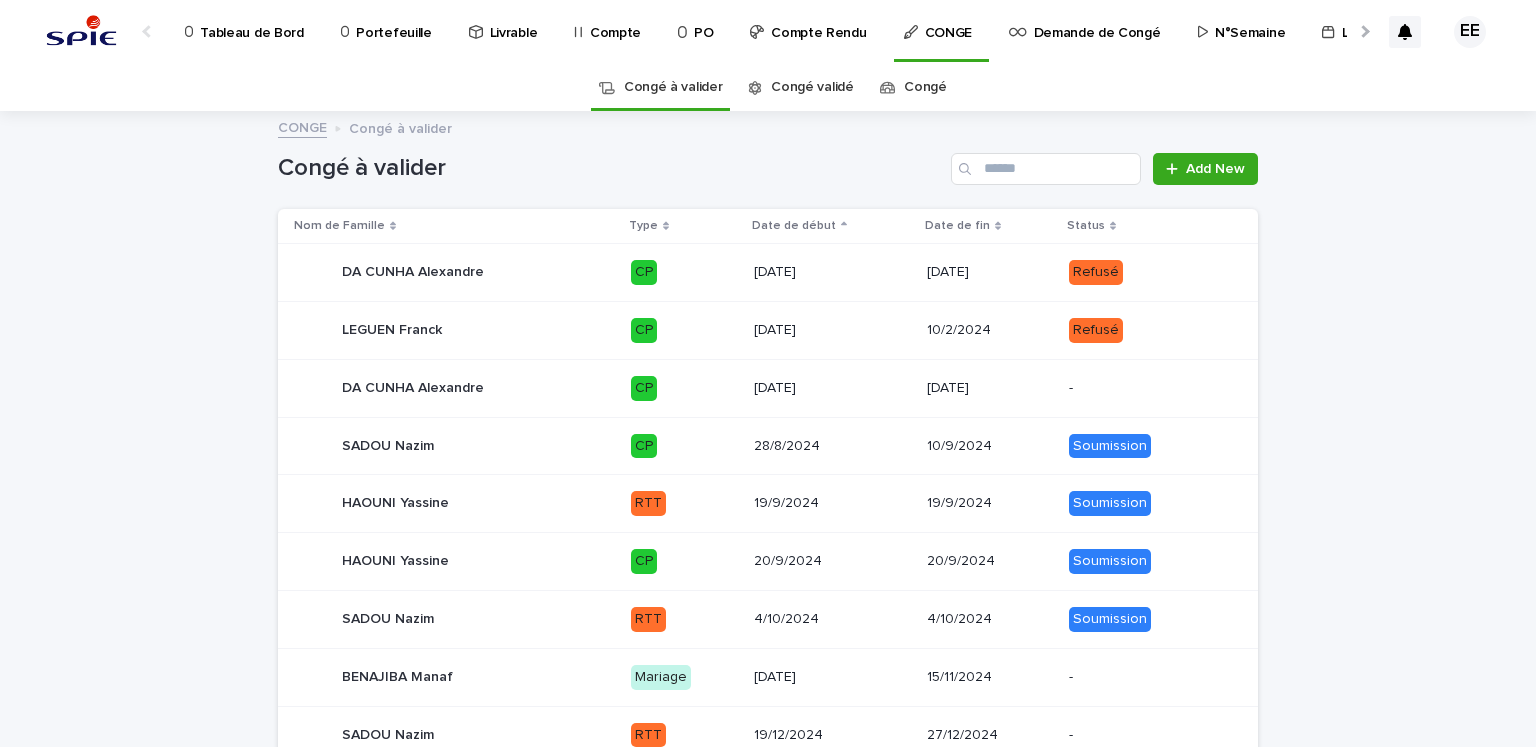 click on "Congé validé" at bounding box center [812, 87] 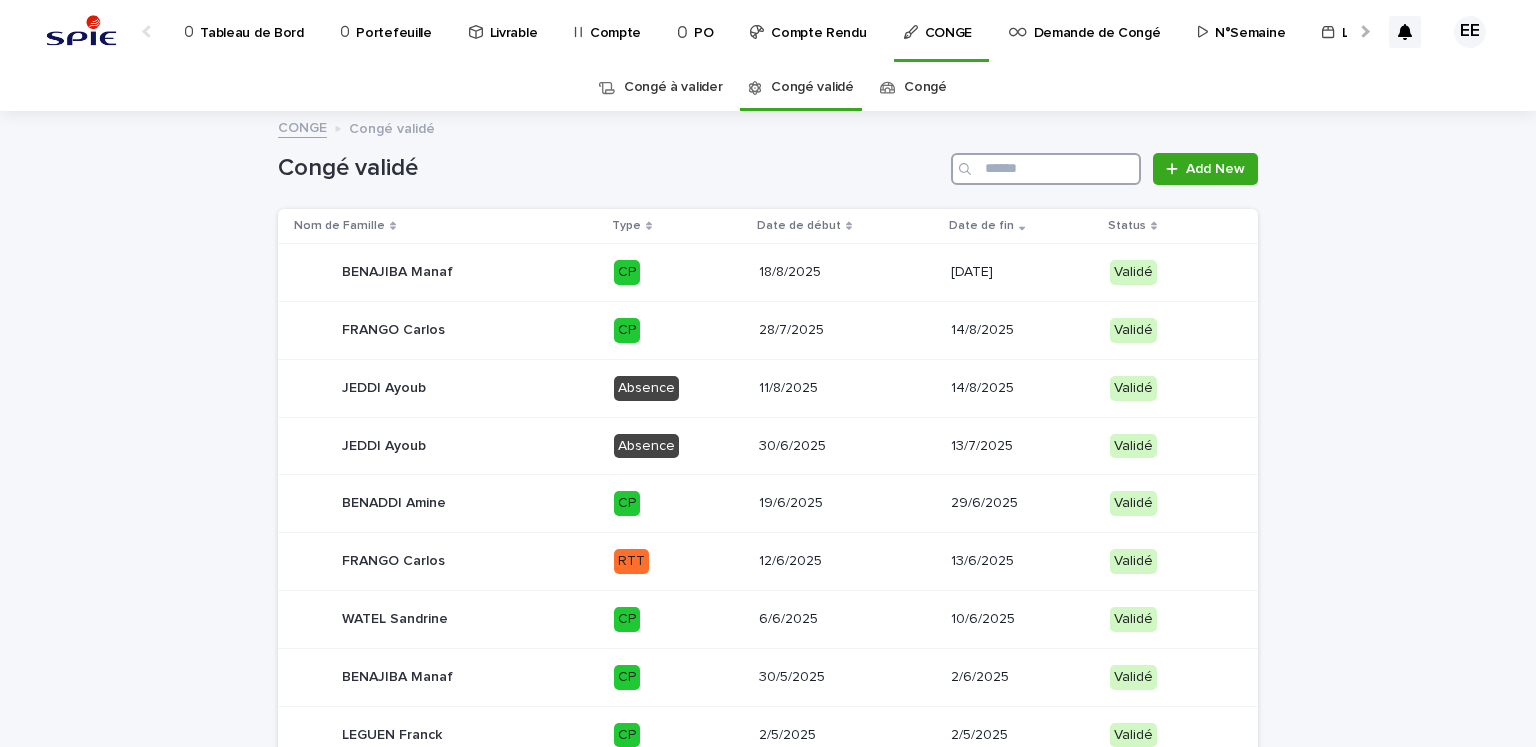 click at bounding box center [1046, 169] 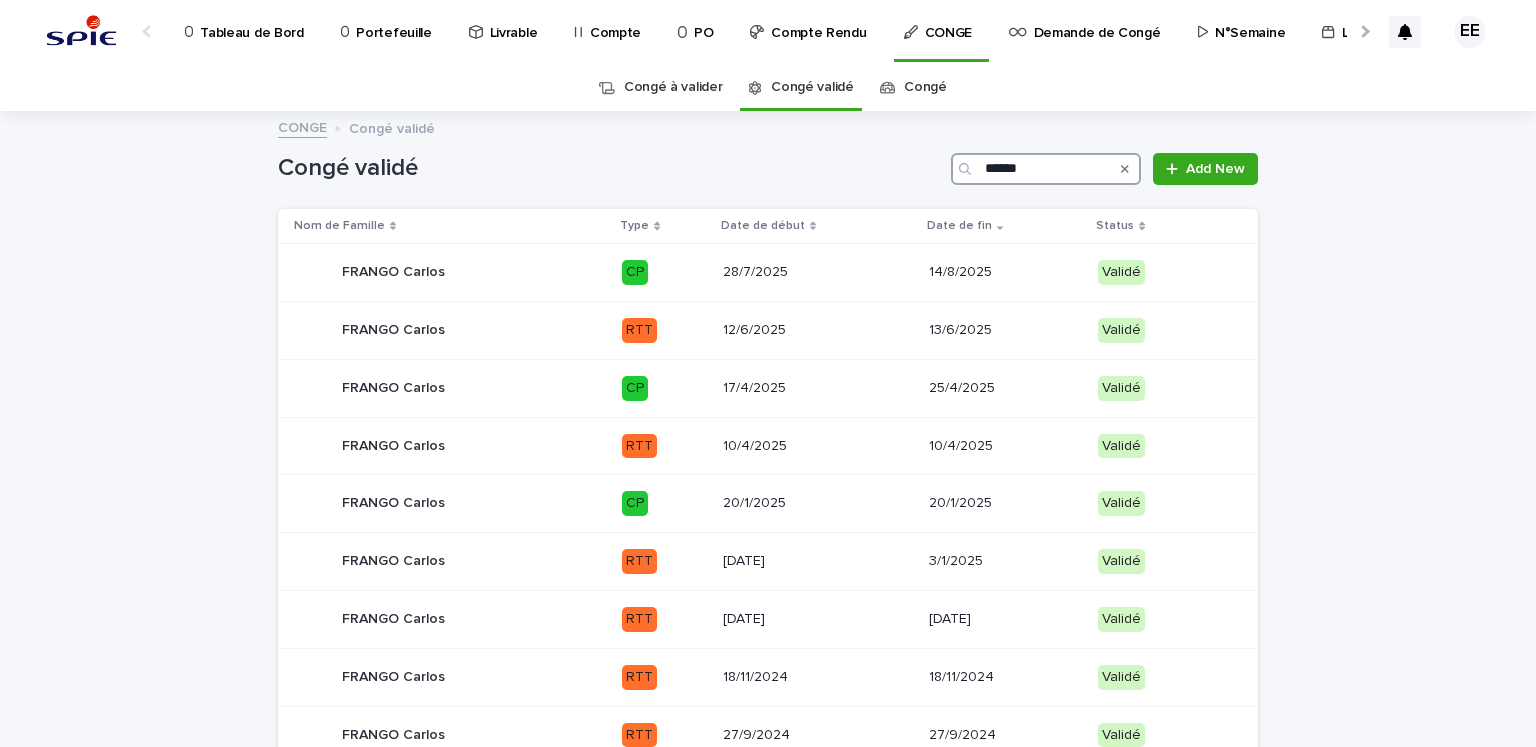 type on "******" 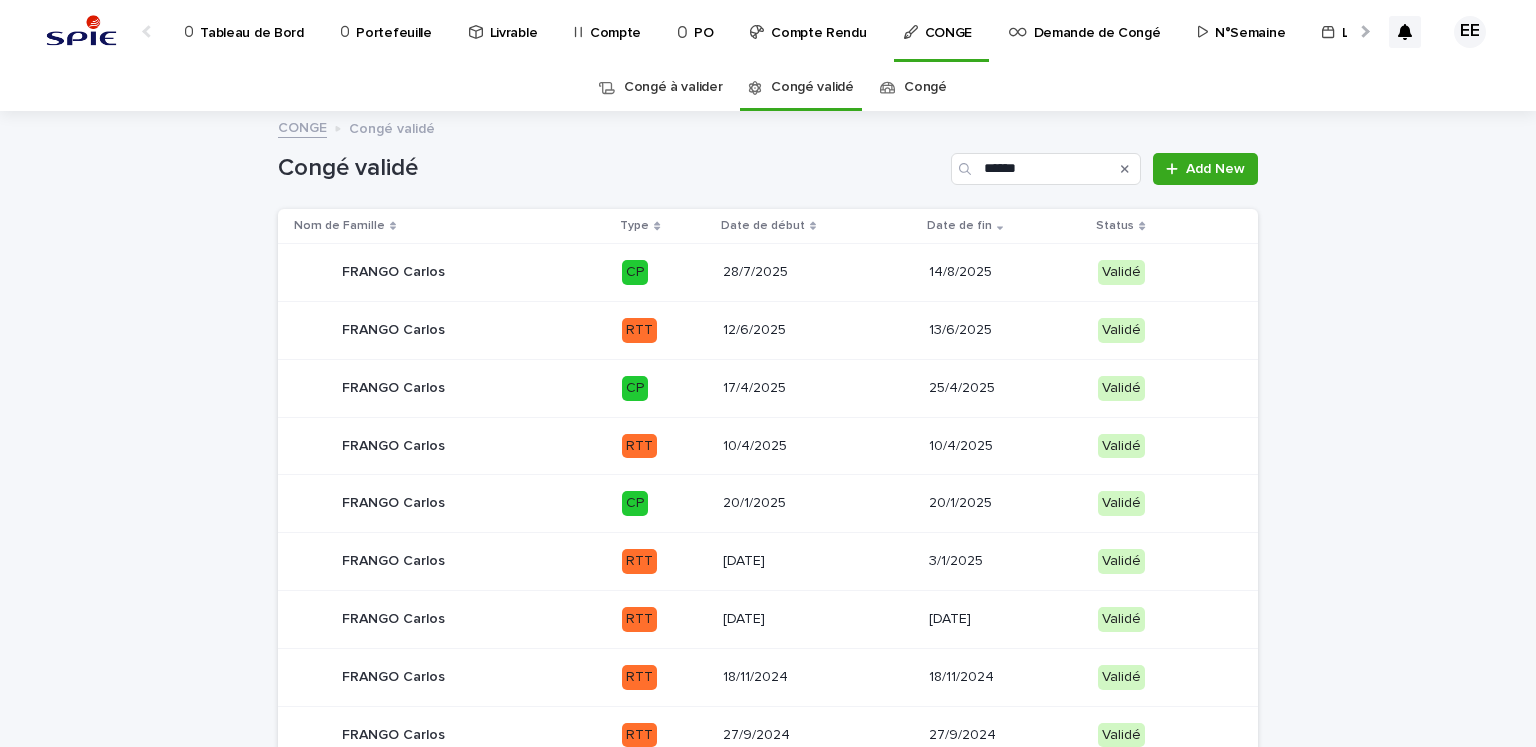 click on "Portefeuille" at bounding box center (393, 21) 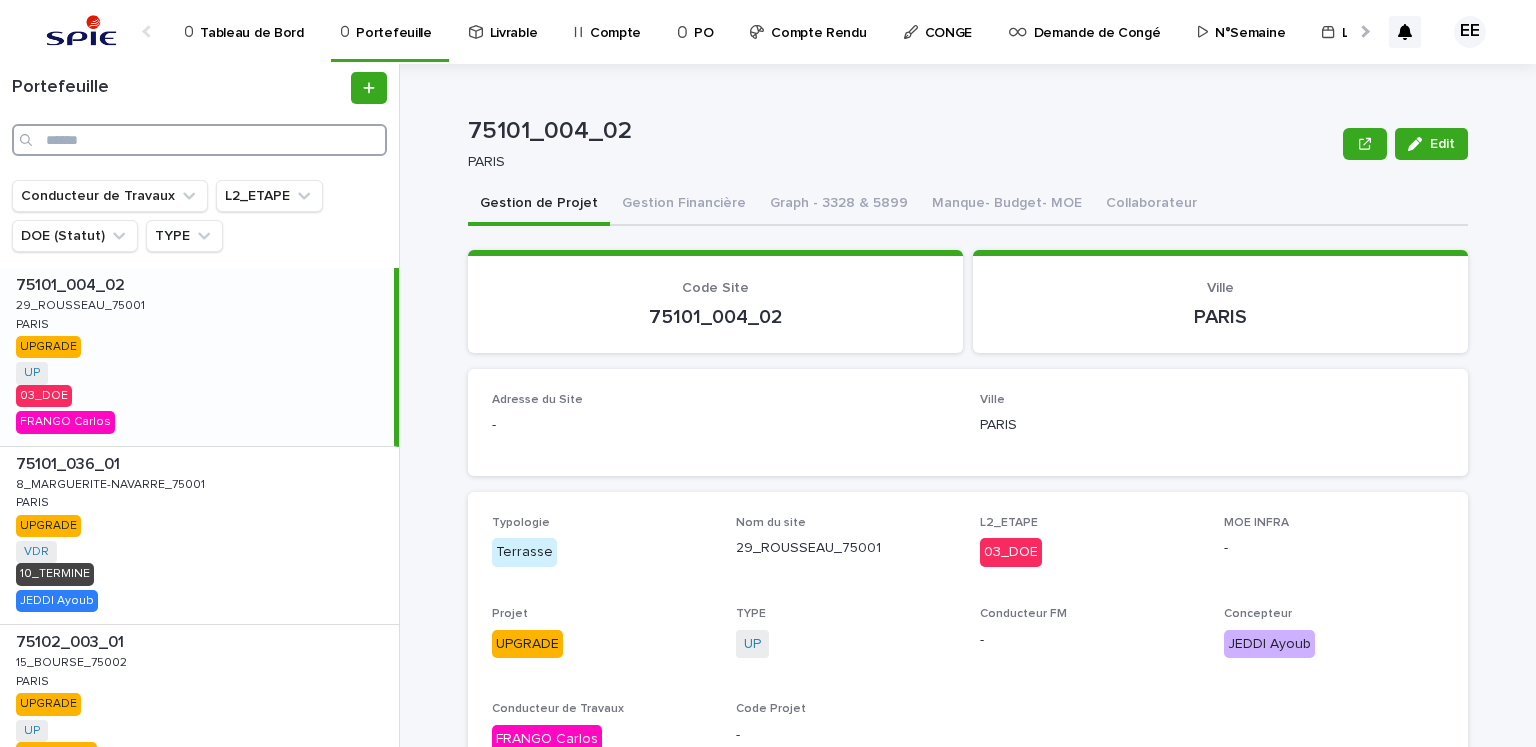 click at bounding box center [199, 140] 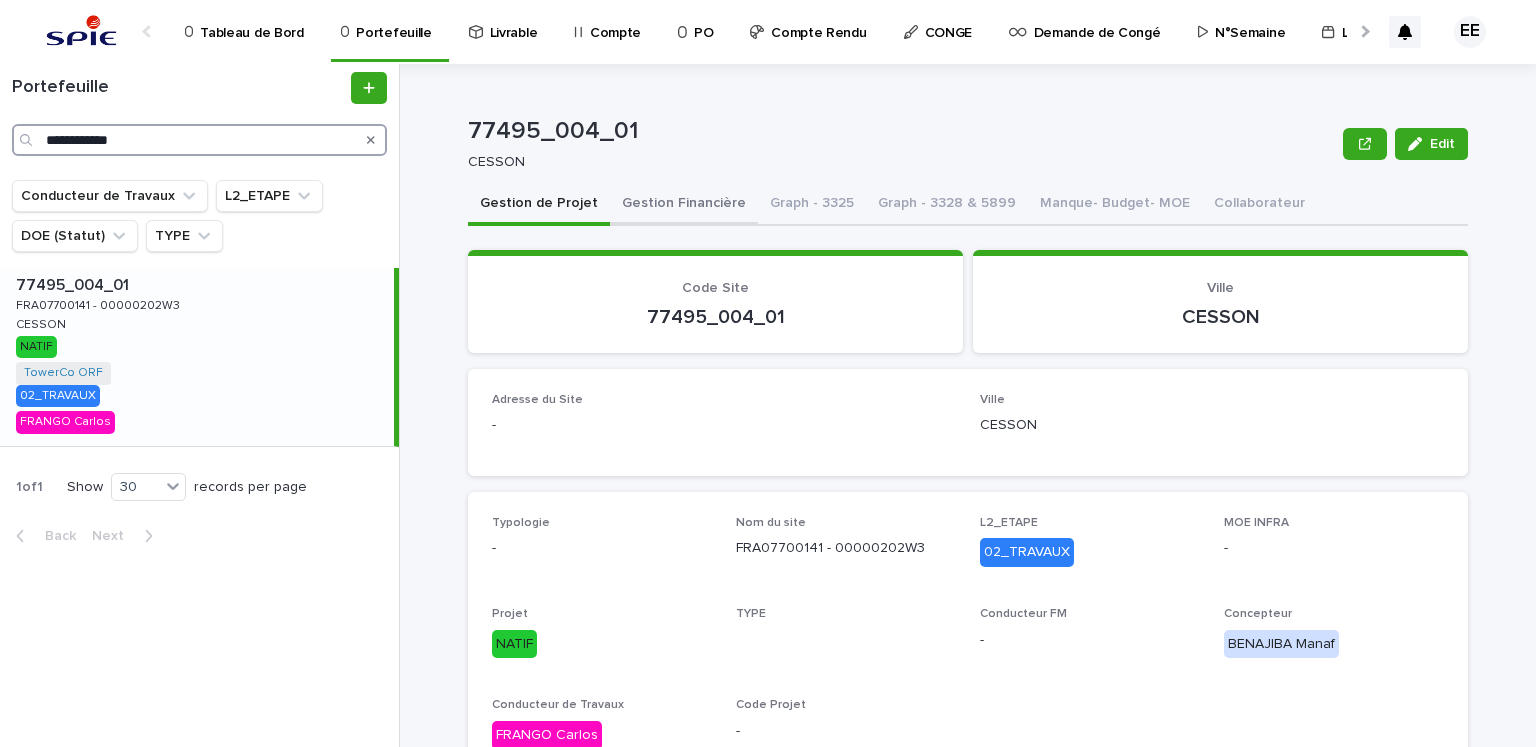 type on "**********" 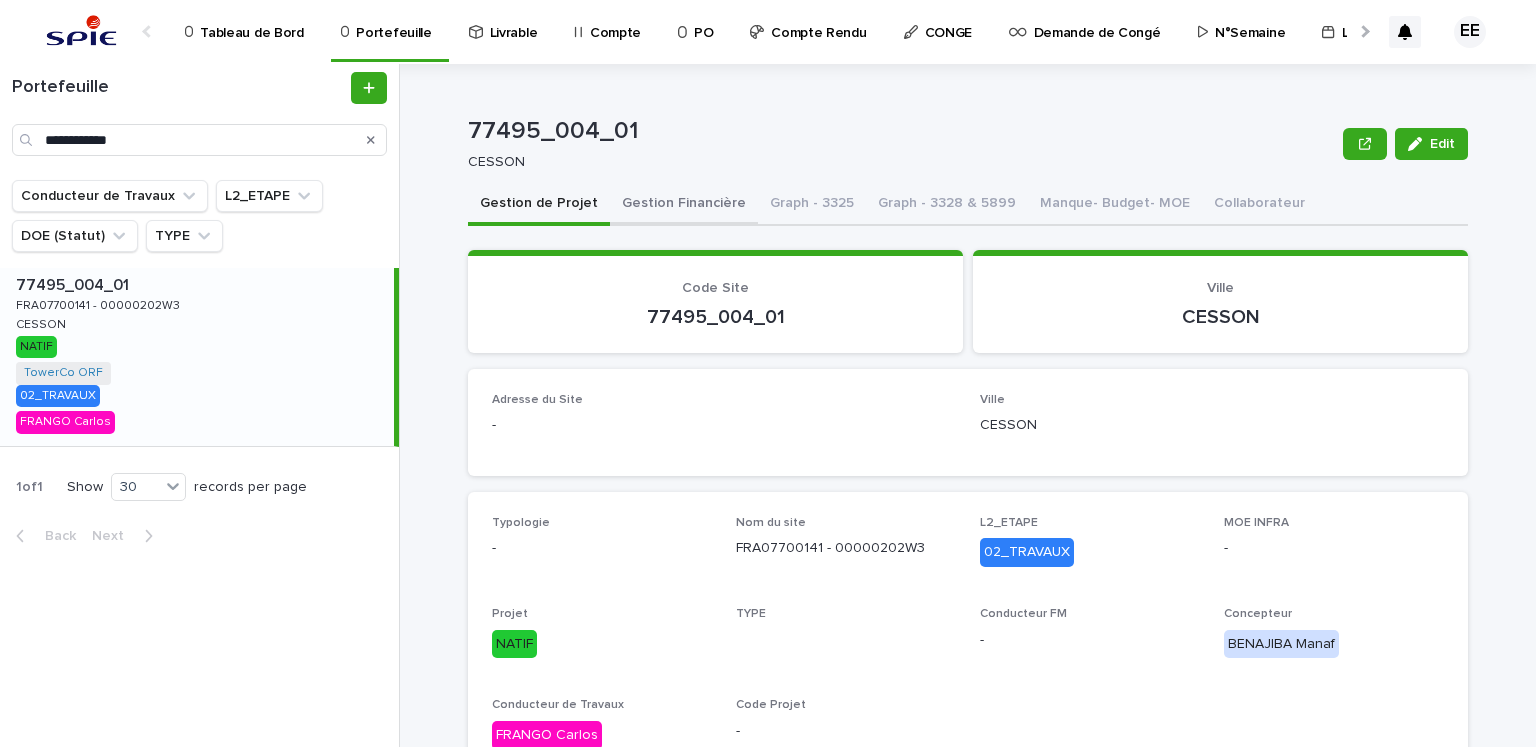click on "Gestion Financière" at bounding box center (684, 205) 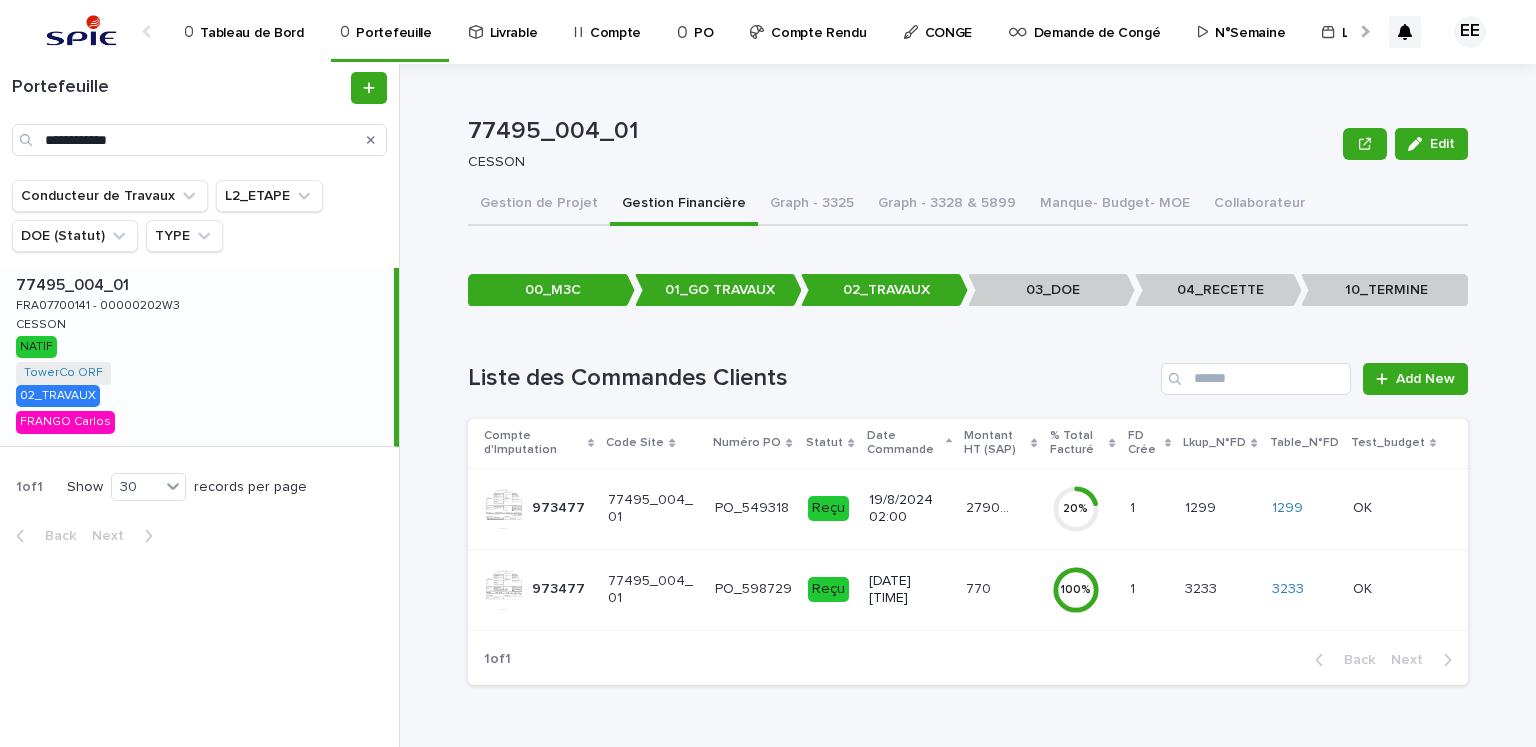 click on "27901.2" at bounding box center [990, 506] 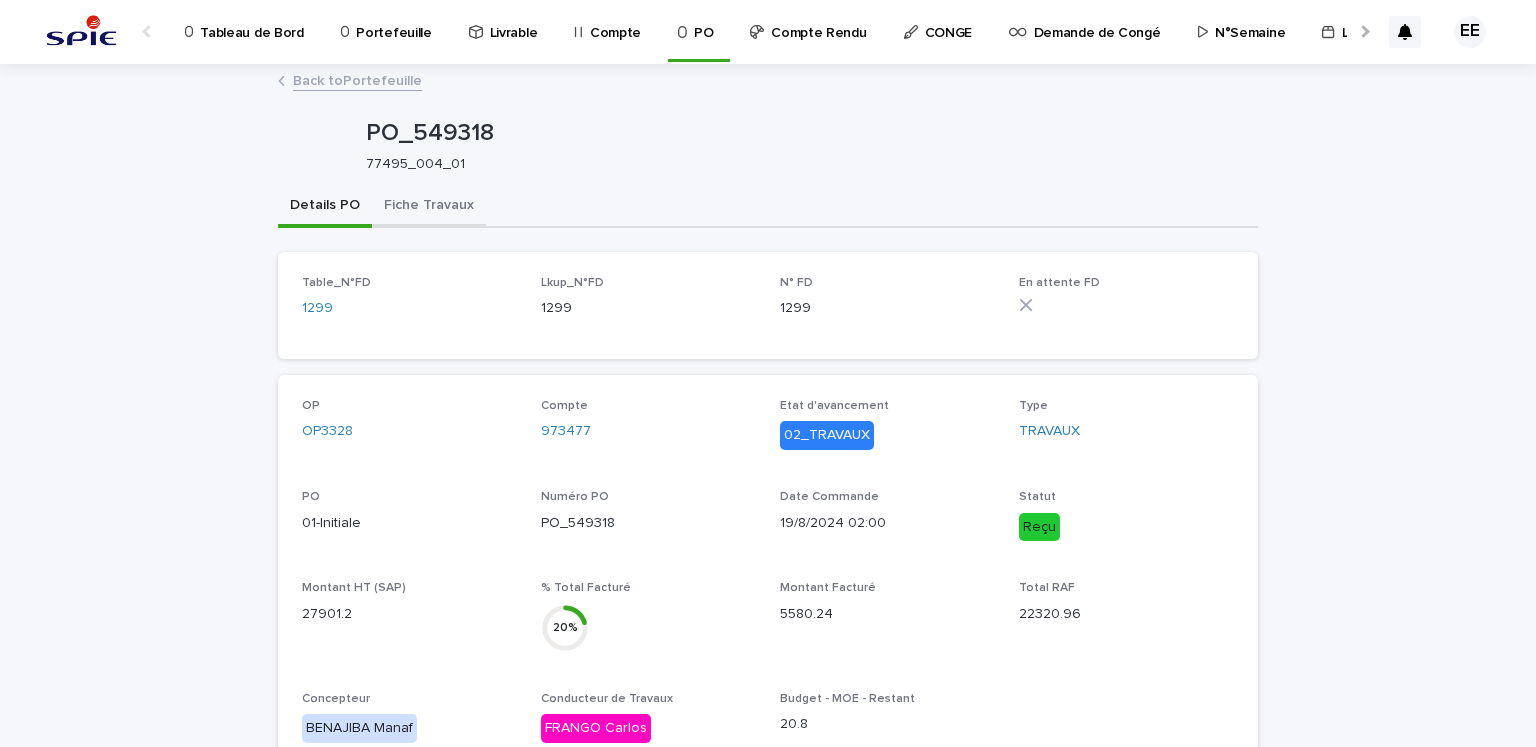 click on "Fiche Travaux" at bounding box center (429, 207) 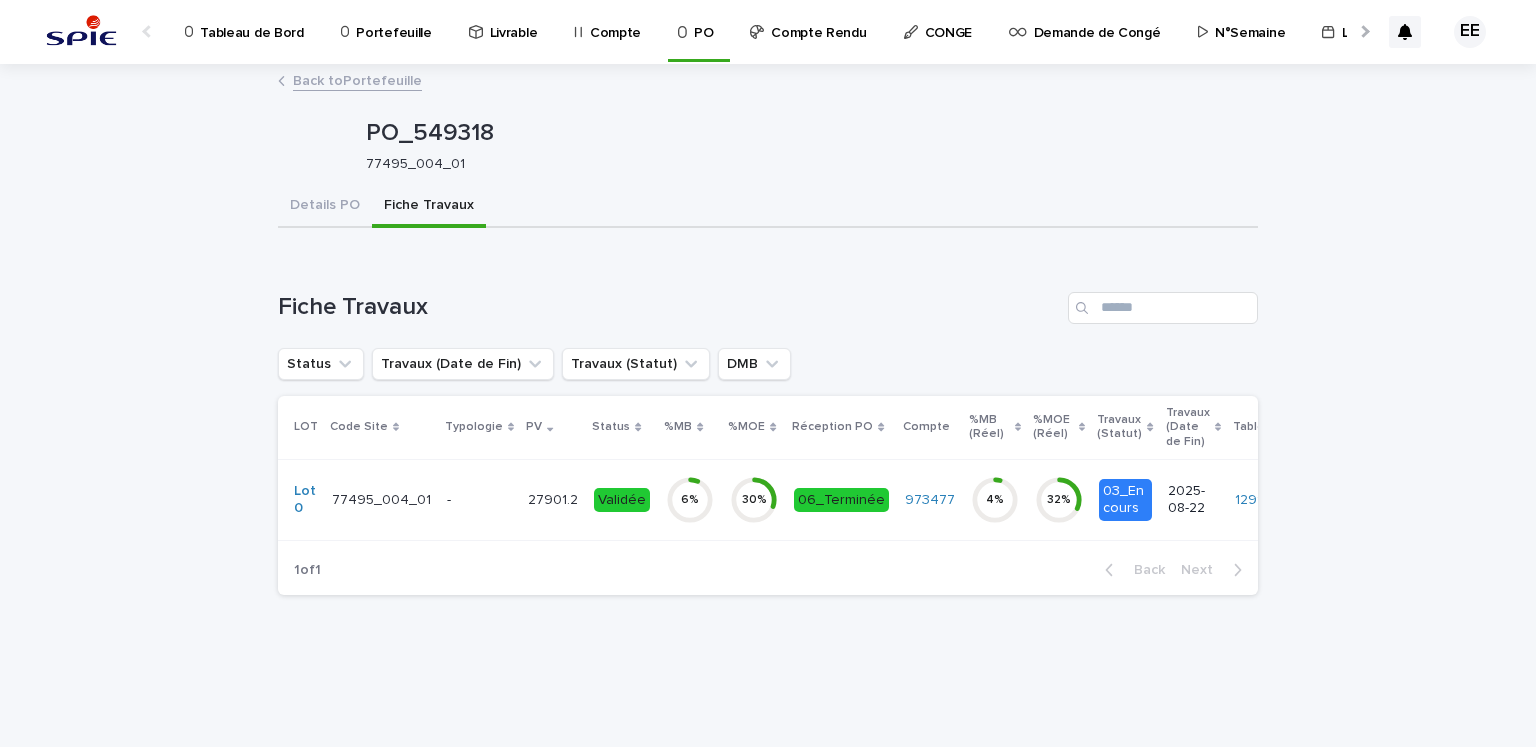 click on "27901.2 27901.2" at bounding box center [553, 499] 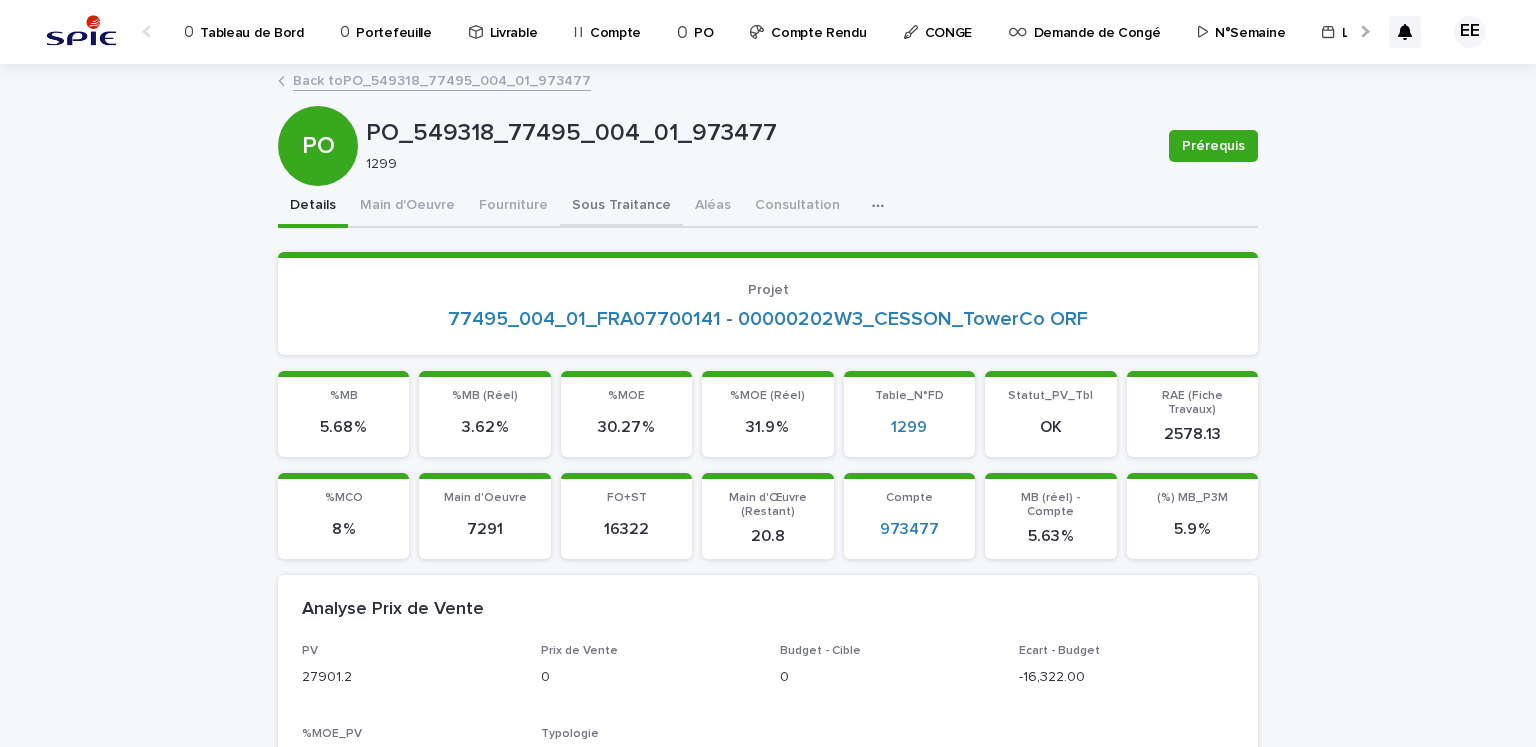 click on "Sous Traitance" at bounding box center [621, 207] 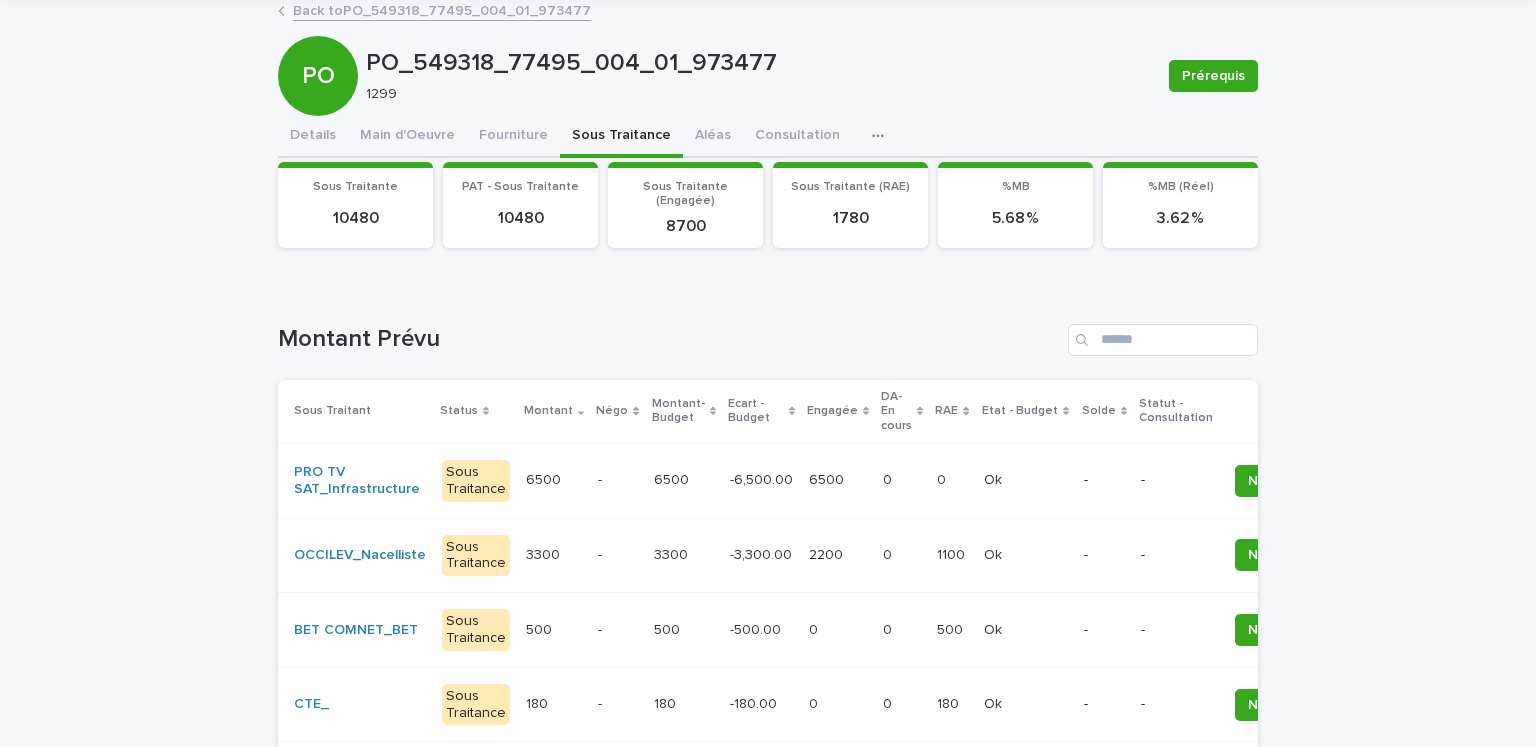 scroll, scrollTop: 8, scrollLeft: 0, axis: vertical 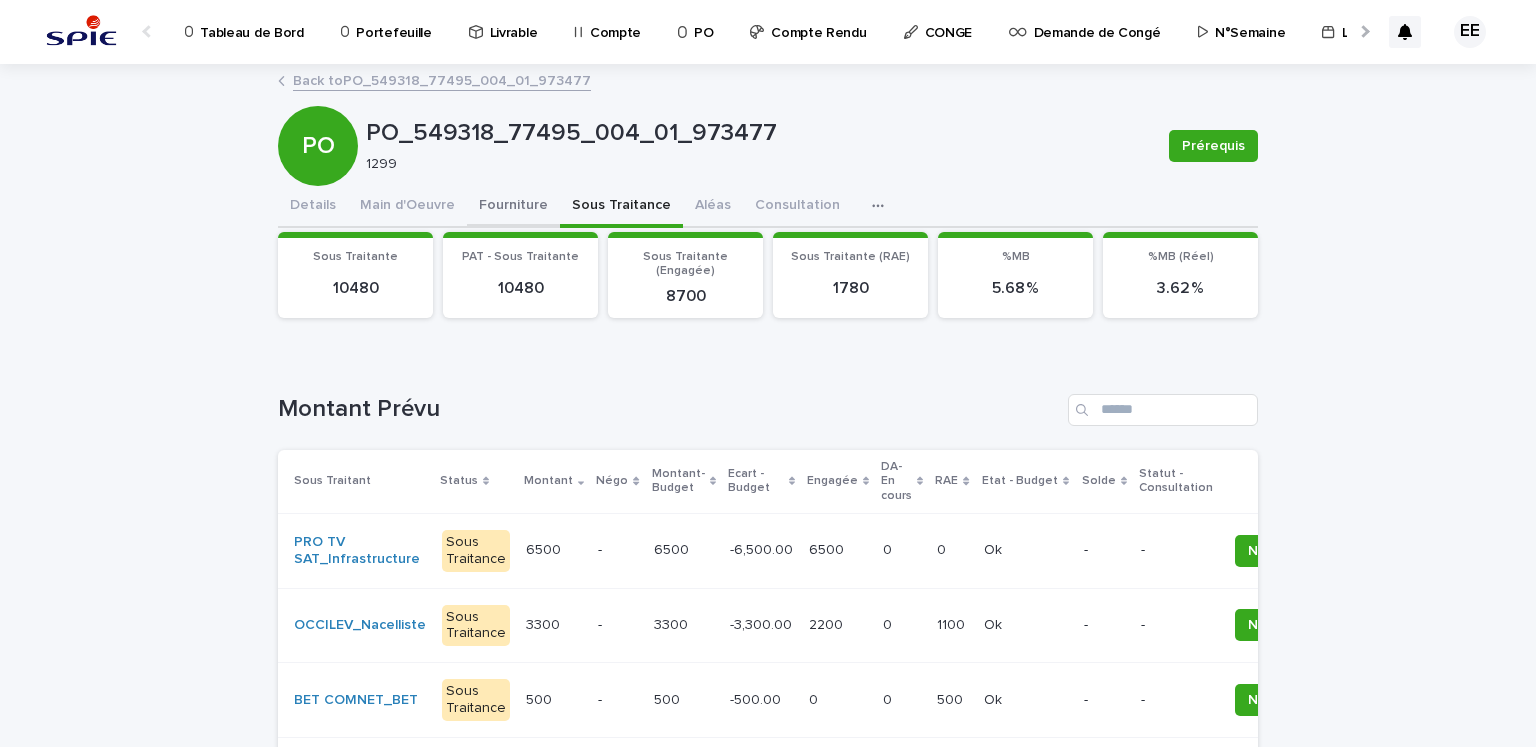 click on "Fourniture" at bounding box center (513, 207) 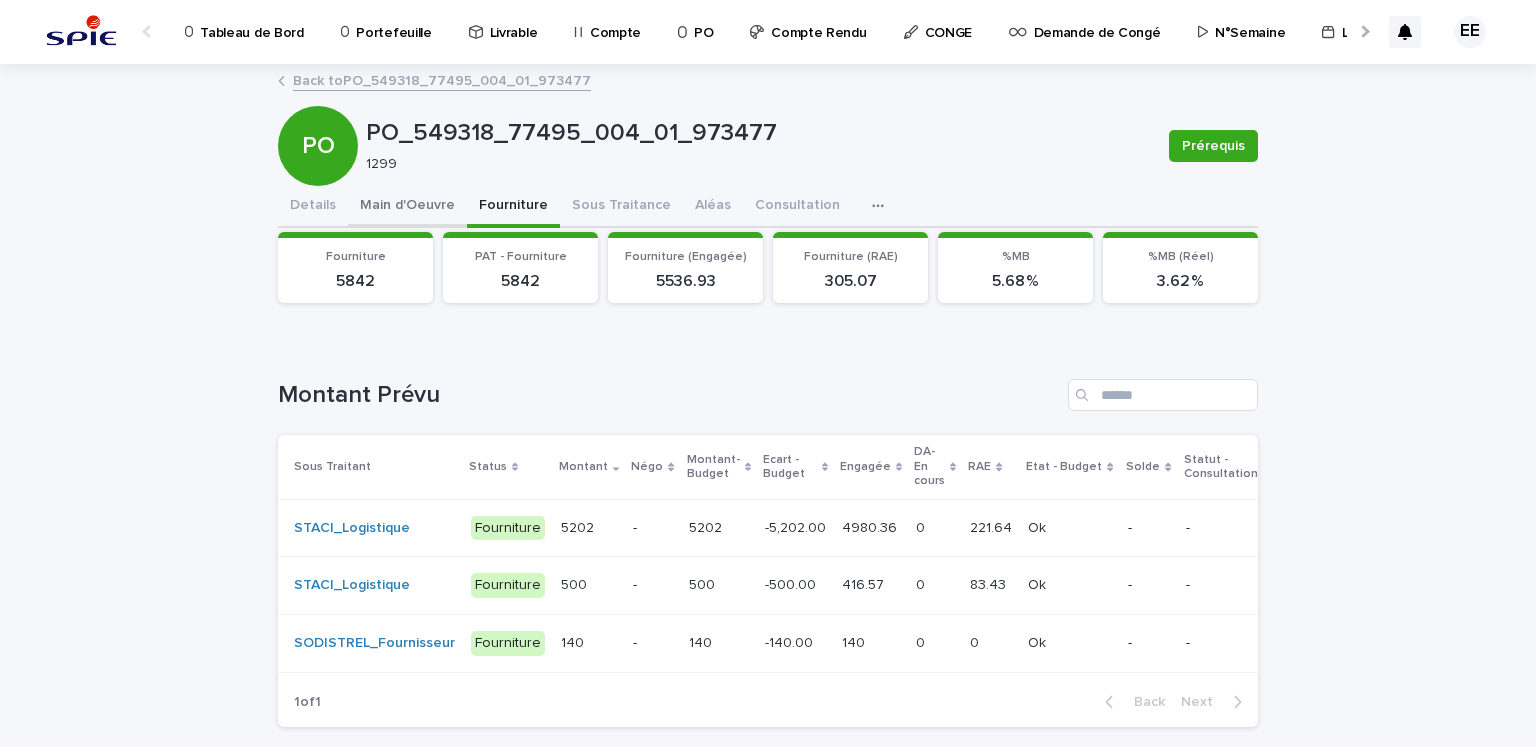 click on "Main d'Oeuvre" at bounding box center [407, 207] 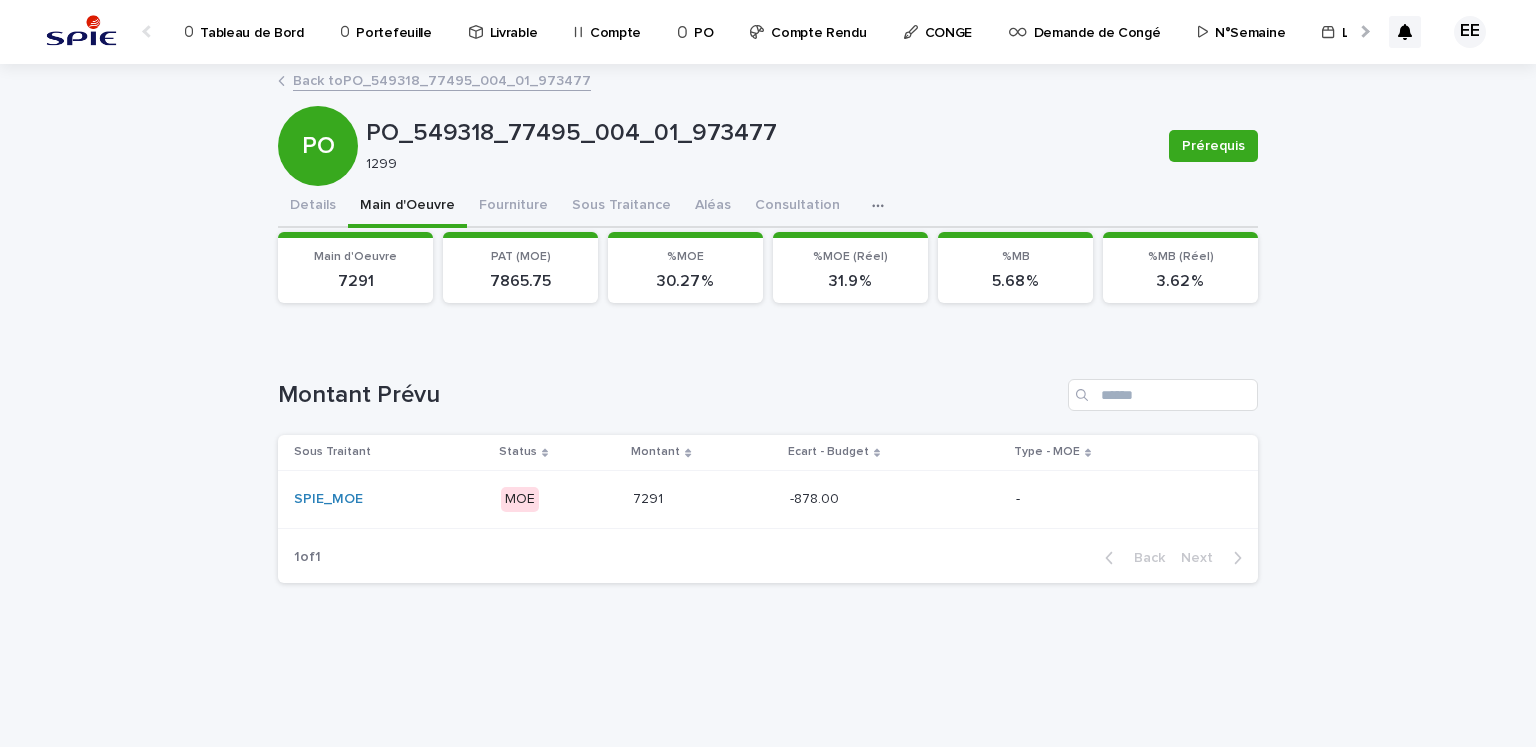 click on "Portefeuille" at bounding box center [390, 31] 